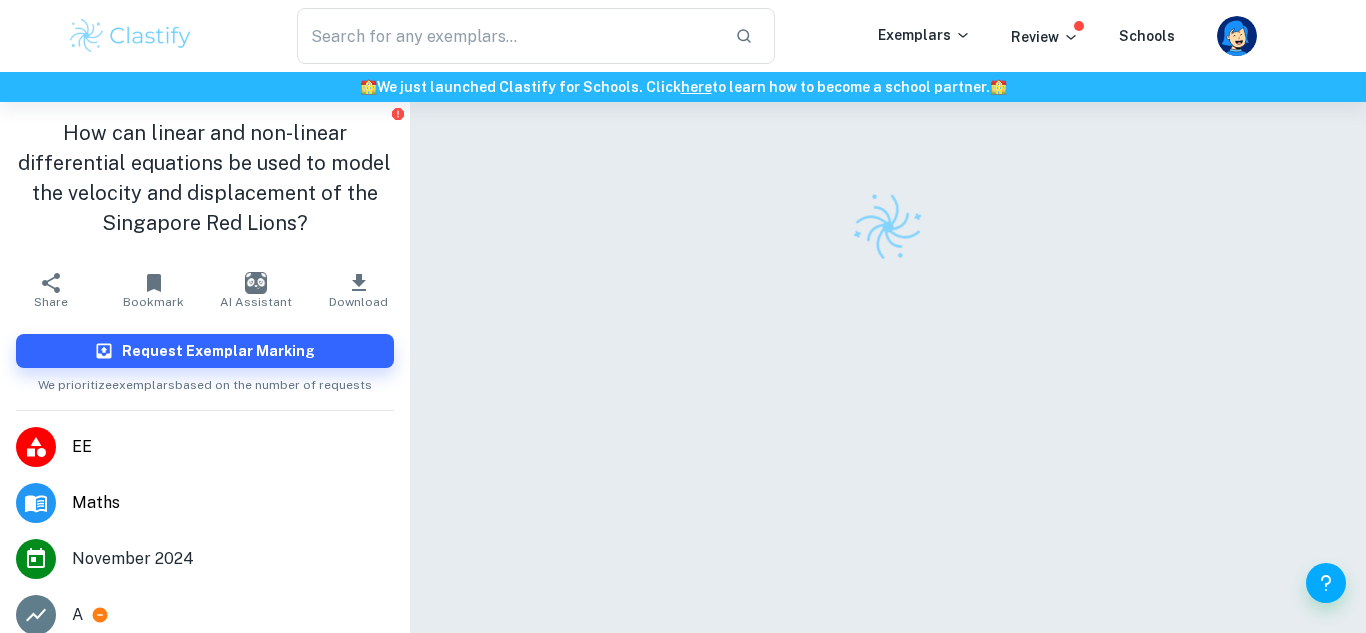 scroll, scrollTop: 0, scrollLeft: 0, axis: both 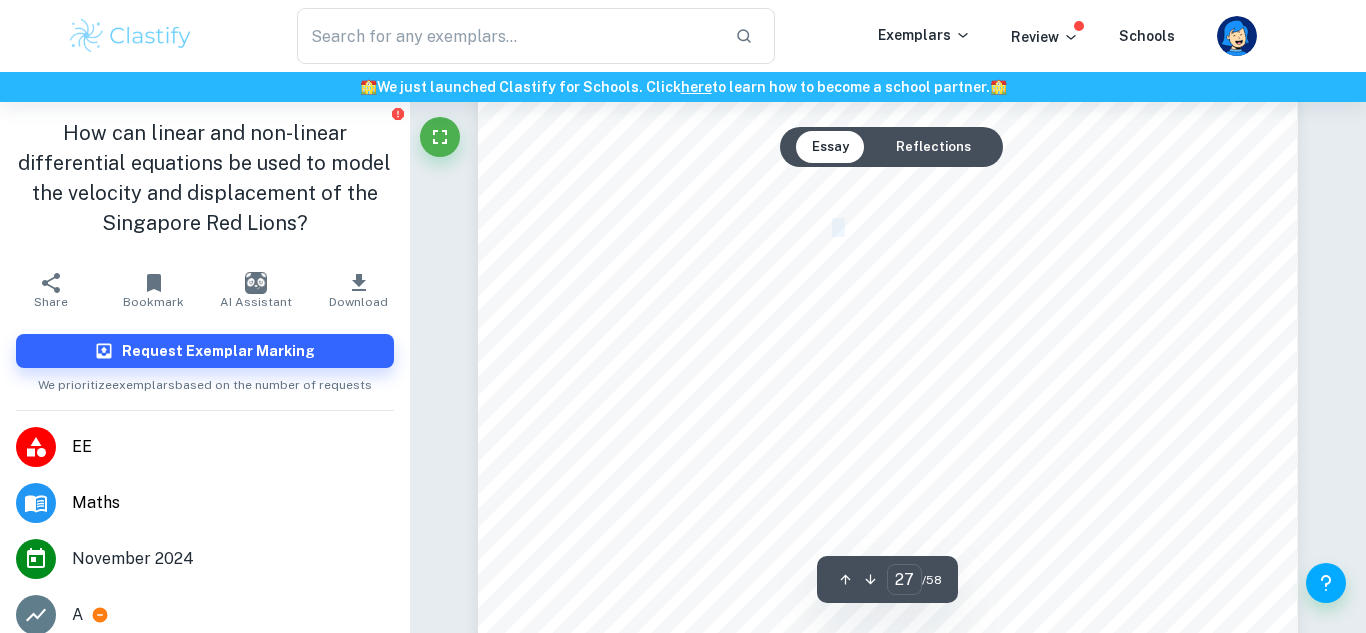 drag, startPoint x: 831, startPoint y: 232, endPoint x: 842, endPoint y: 229, distance: 11.401754 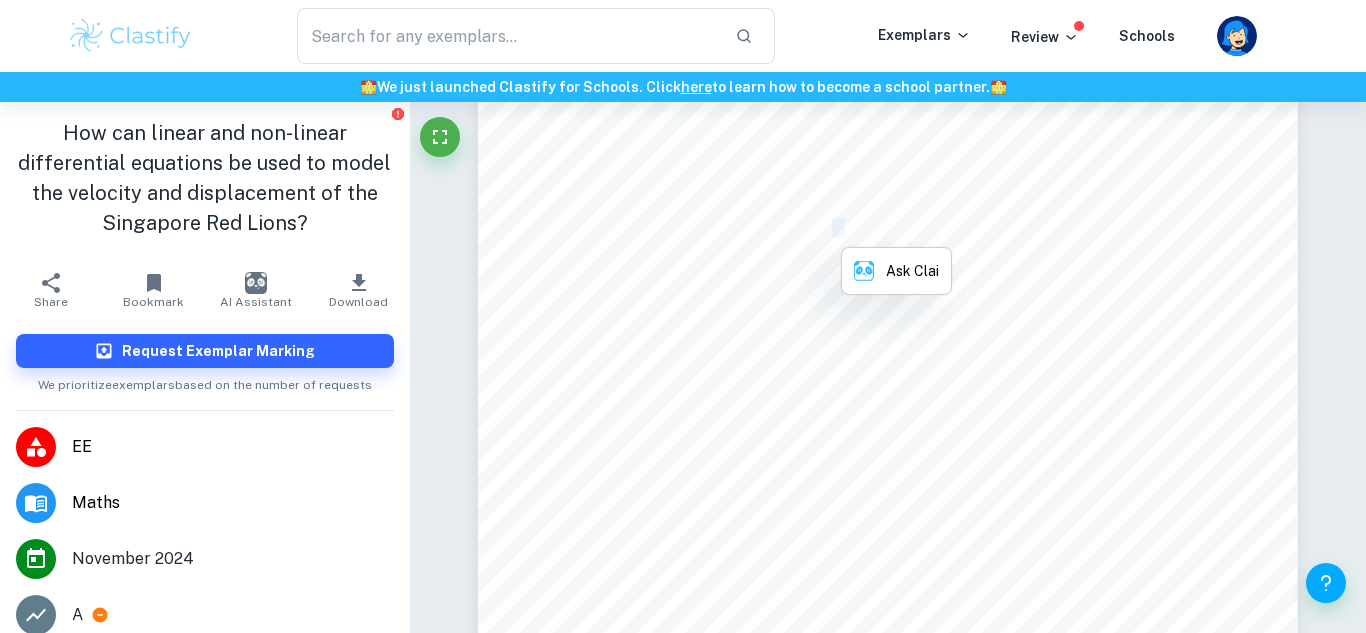 copy on "2" 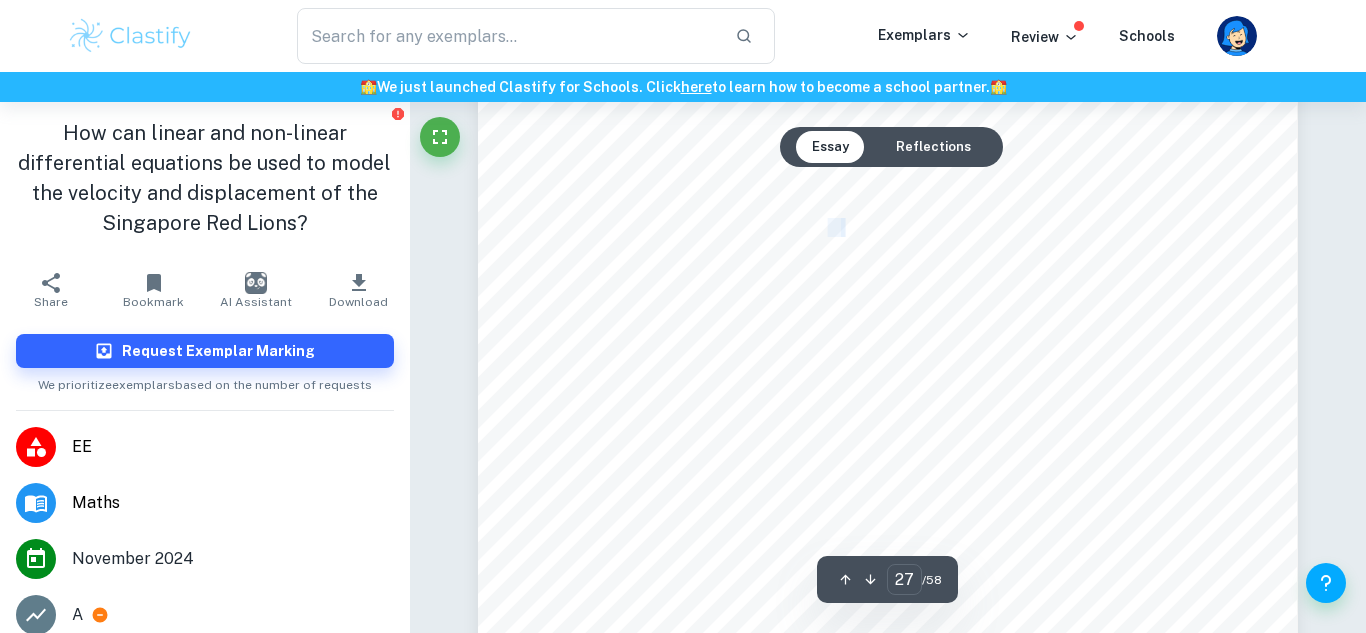 click on "Page 23 of 51 We can now estimate what the value of   ÿ   will be after half a step-size,   by   extrapolating from the slope of the first point, (ÿ ; , ÿ ! )   represented   by   ý ' . This will lead us to the second point,   and   the   slope   of   the function   at   this   point,   ý $ , represented by the red line in Figure   7   will   now   be   found using the following equation: 33 k $   = f2   O ÿ !   +  / 2   , ÿ !   +  /ý ' 2   P = f2   v 1 +  0.5 2   ,  1 3   + 1 2   ( 1 ) 2   w = f2   O 1.25,  7 12 P =  25 16 It should be noted that   ý $   gives us an estimate of the function's slope at the interval's midpoint. 33   The University of Oklahoma. Figure 7: Graph illustrating   ý 9 ! "   a step-size ( /)" at bounding box center [888, 263] 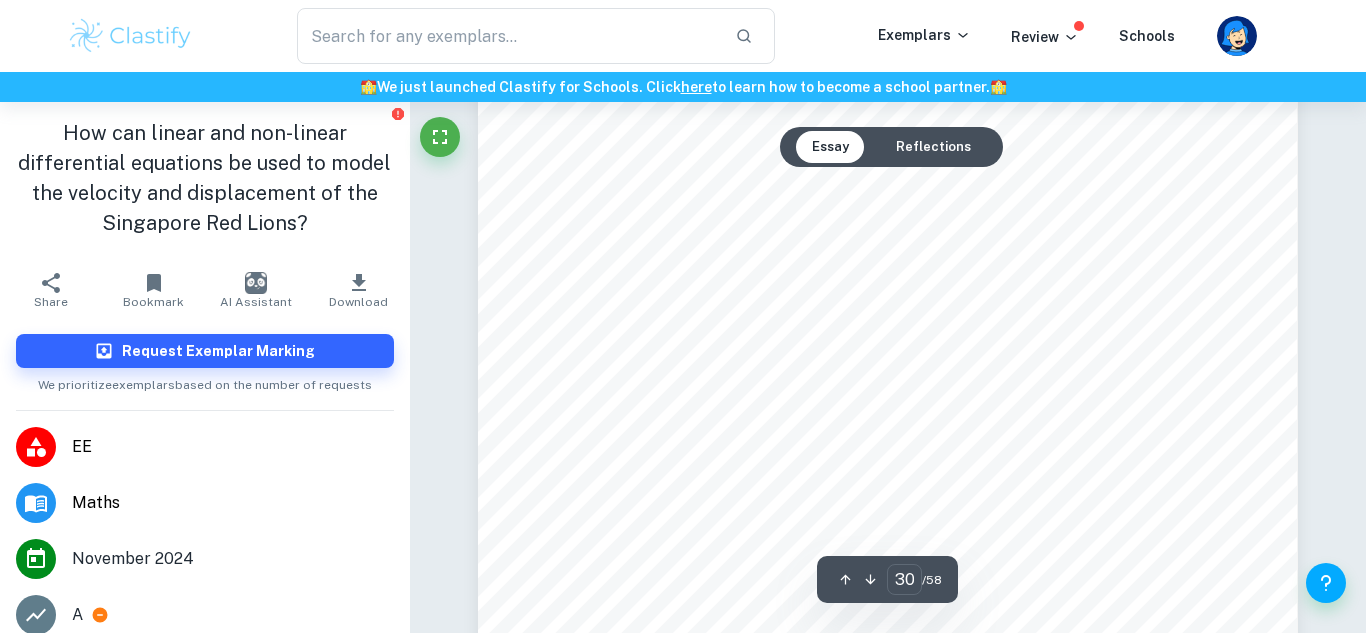 scroll, scrollTop: 33995, scrollLeft: 0, axis: vertical 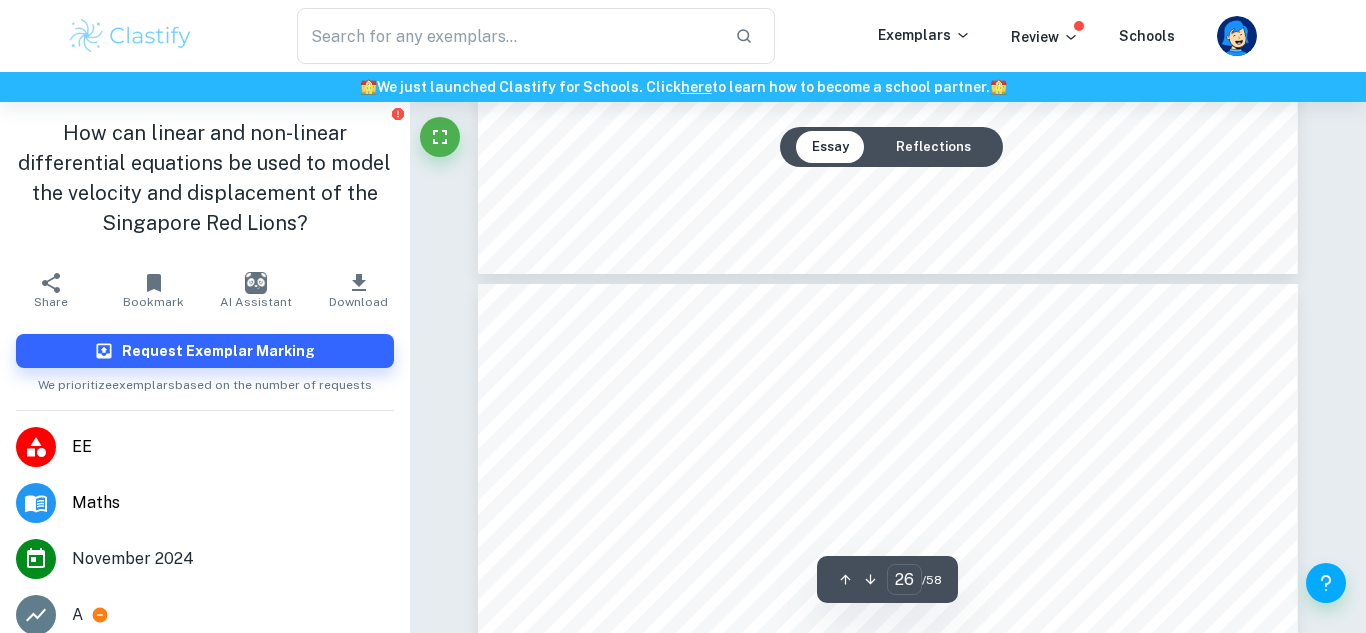 type on "25" 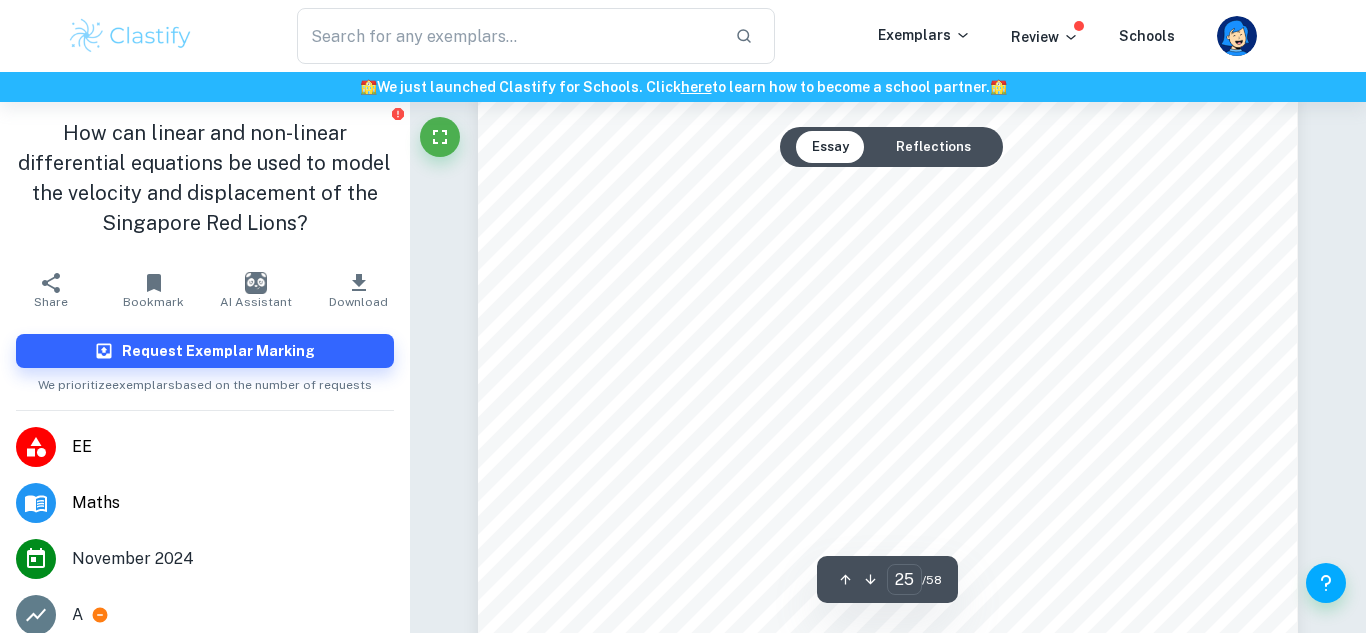 scroll, scrollTop: 28067, scrollLeft: 0, axis: vertical 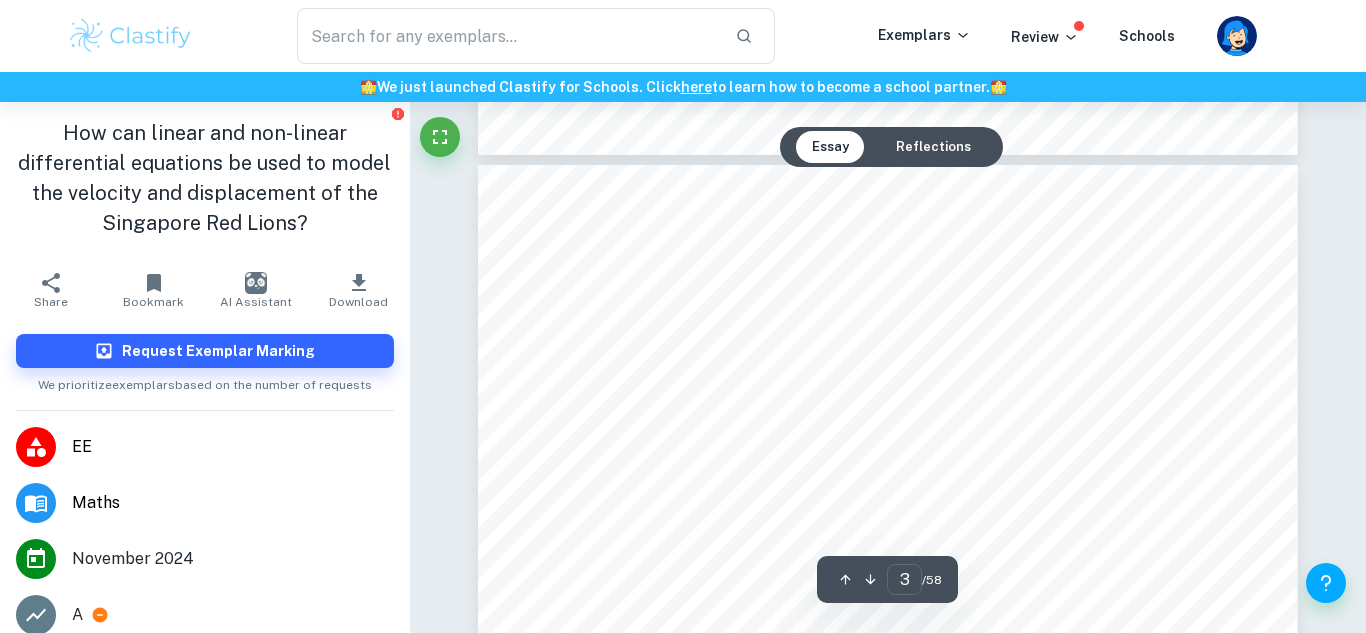 drag, startPoint x: 768, startPoint y: 325, endPoint x: 821, endPoint y: 381, distance: 77.10383 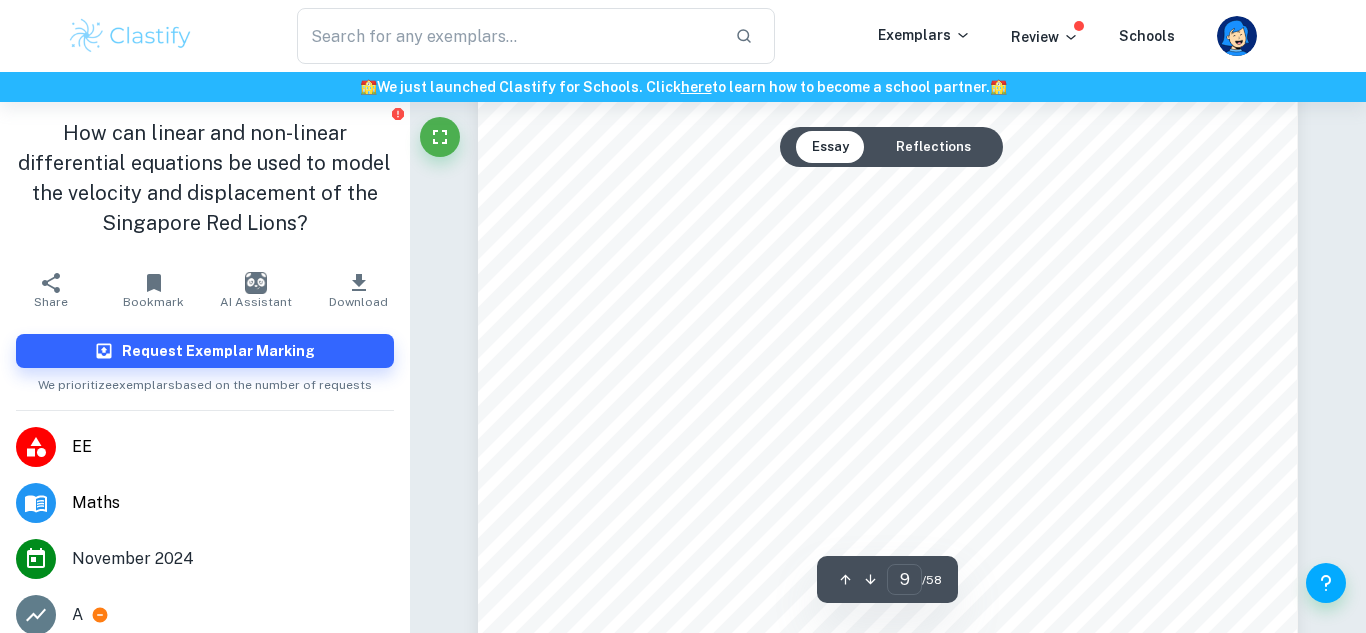 scroll, scrollTop: 9176, scrollLeft: 0, axis: vertical 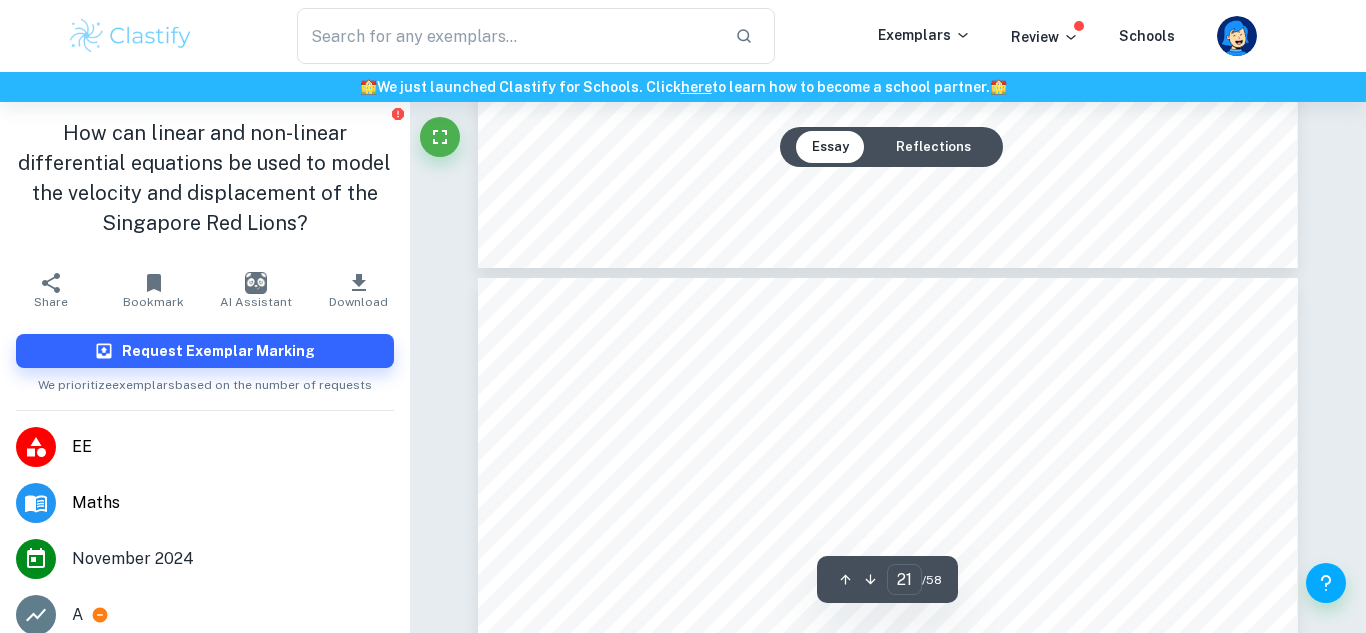 type on "22" 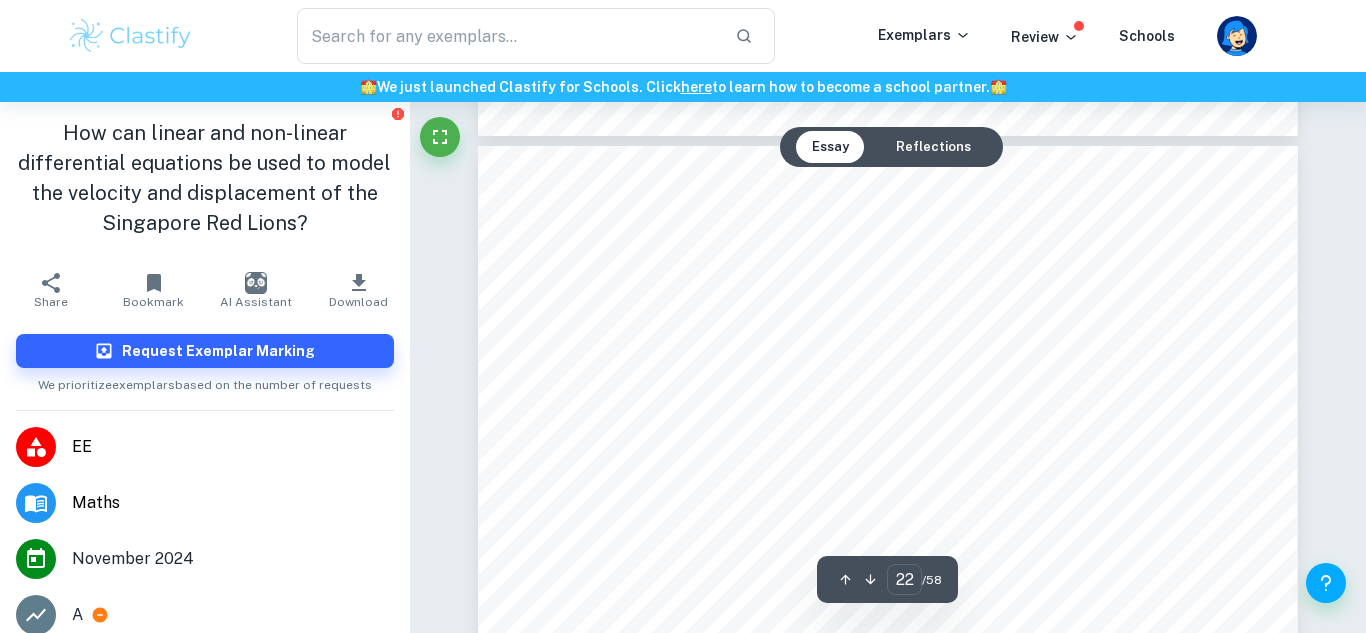 scroll, scrollTop: 24524, scrollLeft: 0, axis: vertical 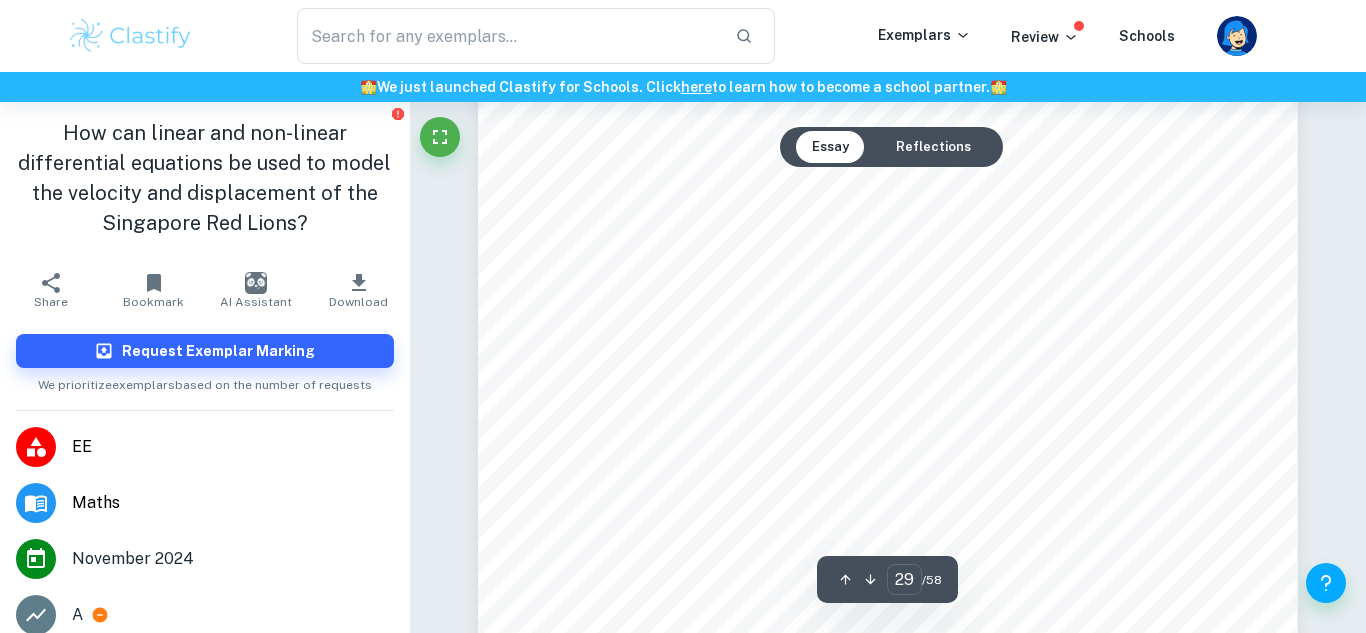 click on "Page 25 of 51 Finally, the function's slope   after   one   full step   size   is evaluated.   This   is determined   by utilising the slope at third   point,   [GEOGRAPHIC_DATA] )   to estimate the location of   ( ÿ !6' , ÿ !6' ) .   The slope   of   the   fourth point,   [GEOGRAPHIC_DATA] :   is found.   ý : is   found   using   the following formula: 35 ý :   = f2 ( ÿ !   + /, ÿ !   + /ý ) ) = f2   x 1 +  1 2   ,  1 3   +  25 16   O 1 2 Py = f2   O 3 2   ,  107 96   P =  9 4 35   The [GEOGRAPHIC_DATA][US_STATE]. Figure 9: Graph illustrating k 4 1   step-size ( /)" at bounding box center [888, 341] 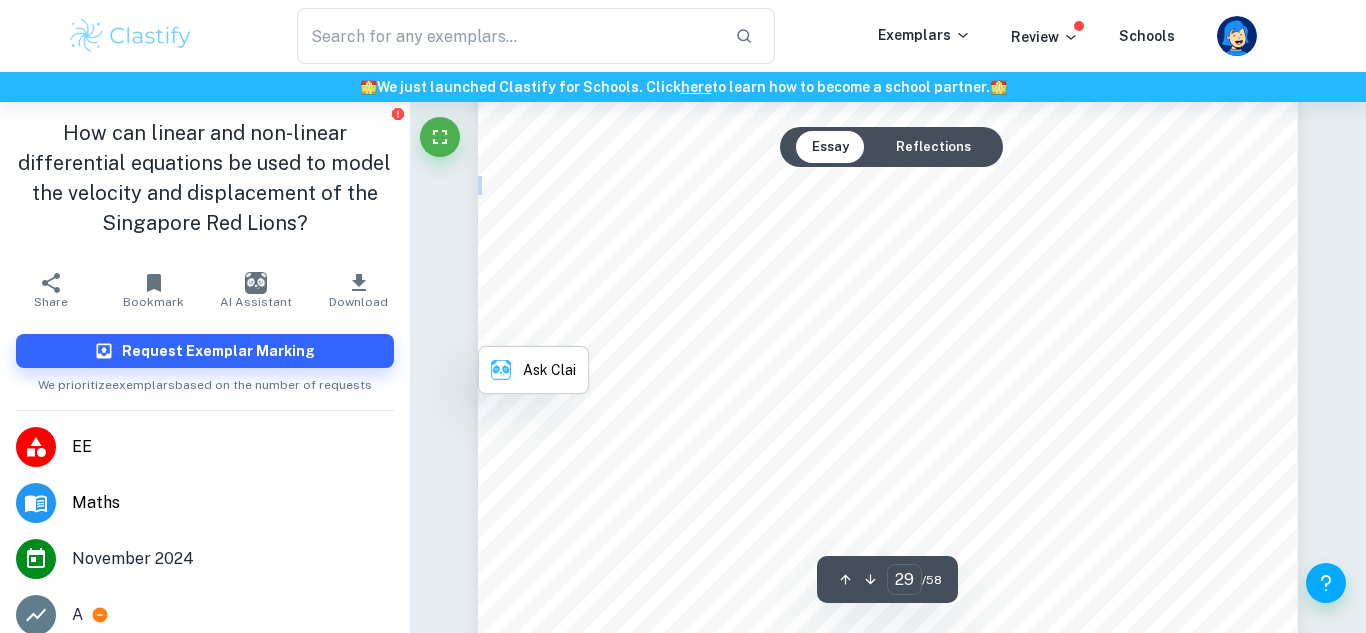 click on "= f2" at bounding box center [815, 464] 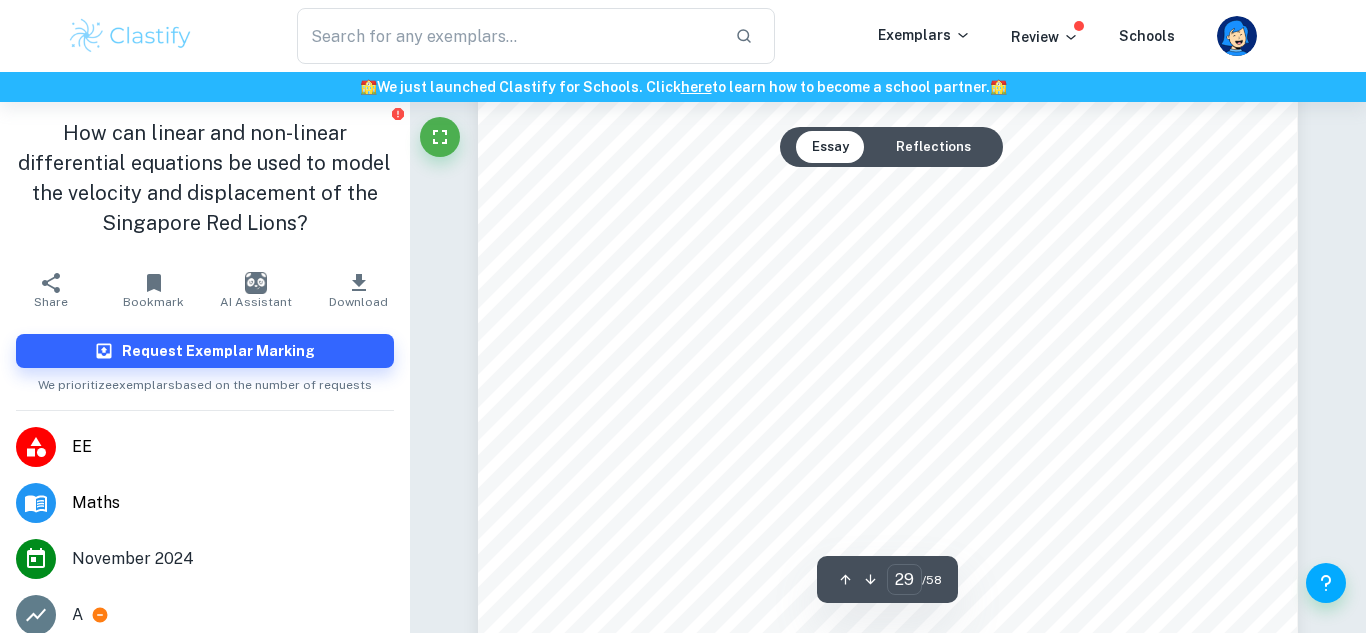 click on "= f2" at bounding box center [815, 464] 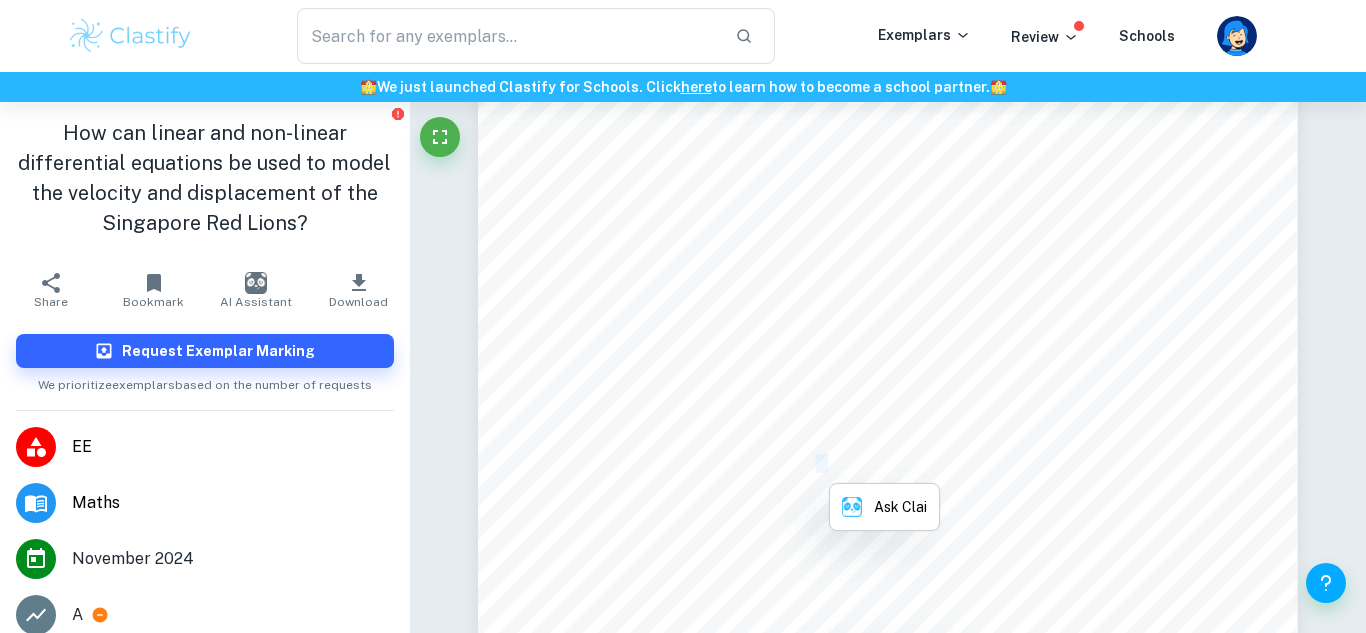 click on "= f2" at bounding box center (815, 464) 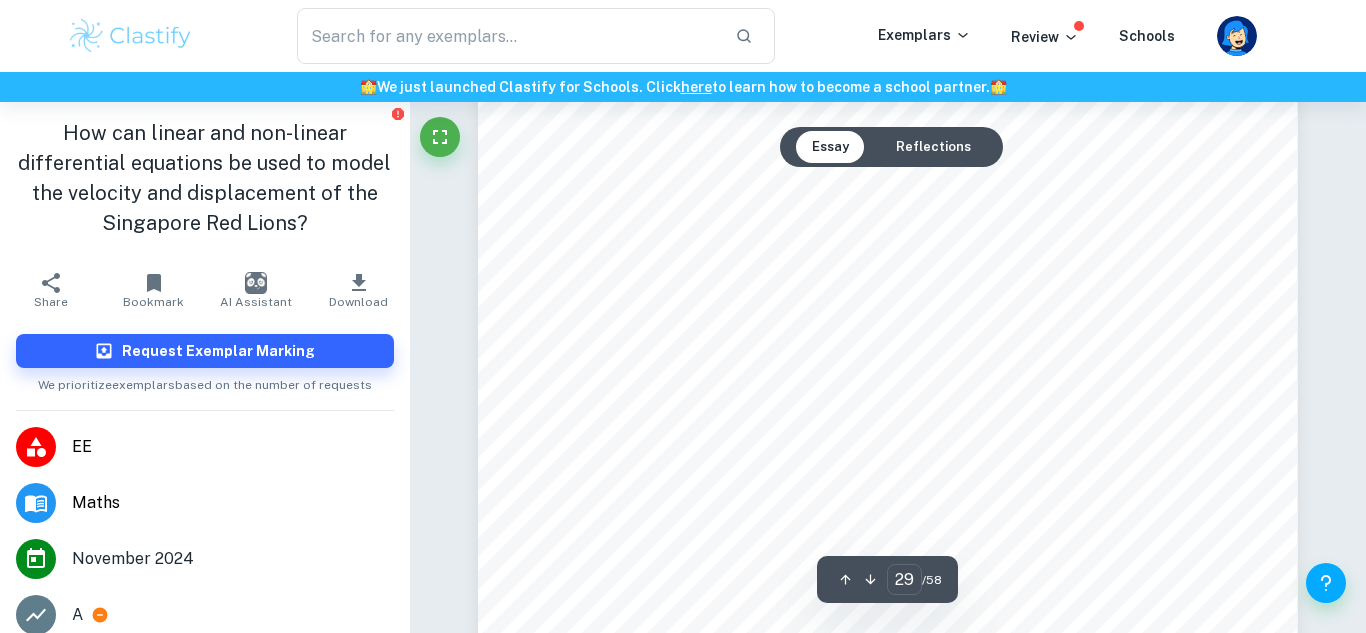 scroll, scrollTop: 32847, scrollLeft: 0, axis: vertical 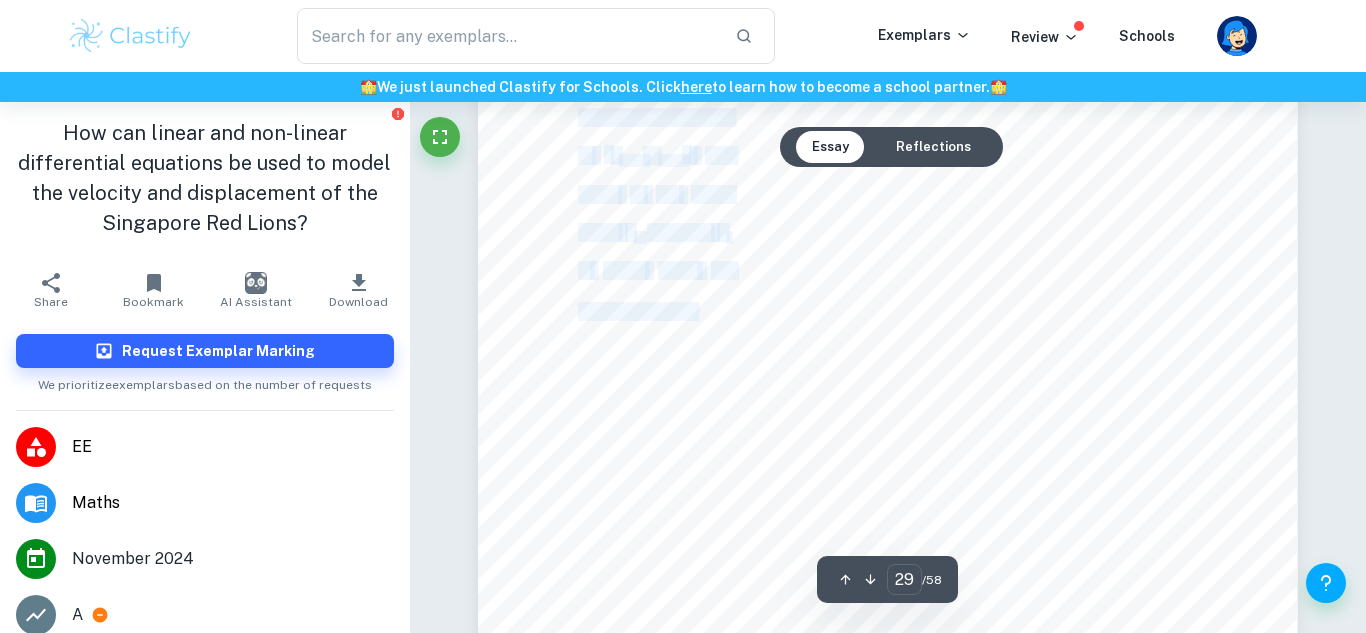 drag, startPoint x: 583, startPoint y: 153, endPoint x: 702, endPoint y: 306, distance: 193.82982 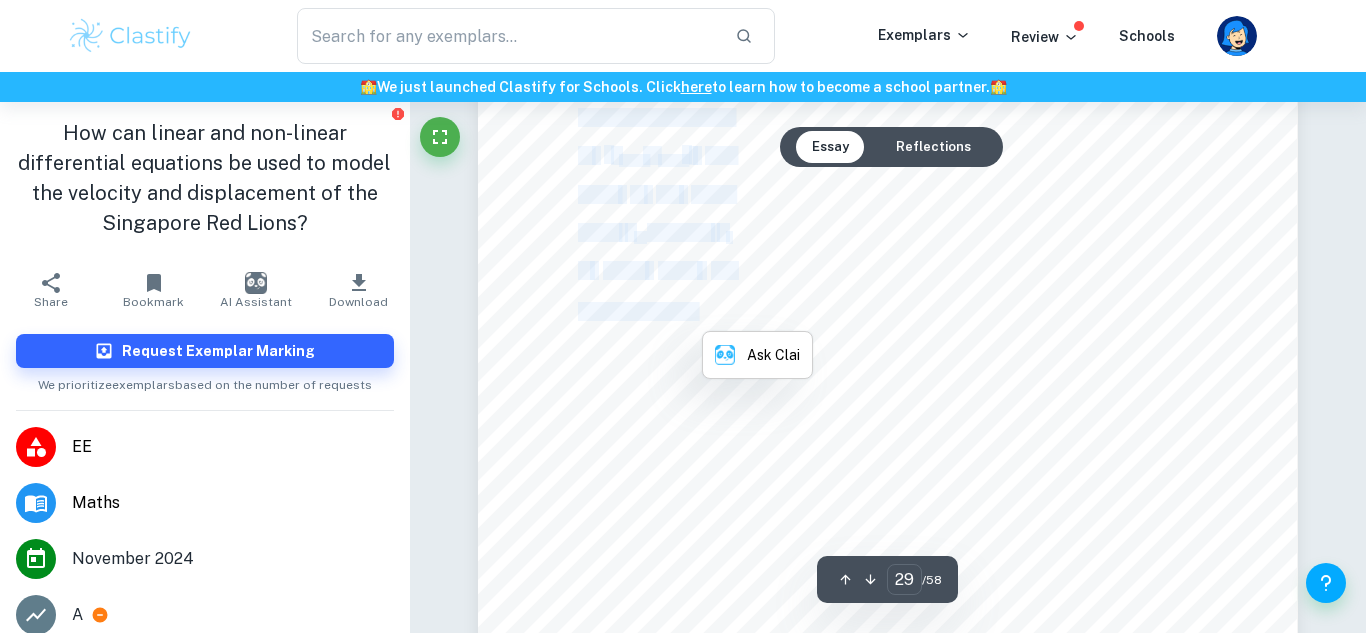 copy on "Finally, the function's slope   after   one   full step   size   is evaluated.   This   is determined   by utilising the slope at third   point,   [GEOGRAPHIC_DATA] )   to estimate the location of   ( ÿ !6' , ÿ !6' ) .   The slope   of   the   fourth point,   [GEOGRAPHIC_DATA] :   is found.   ý : is   found   using   the following formula" 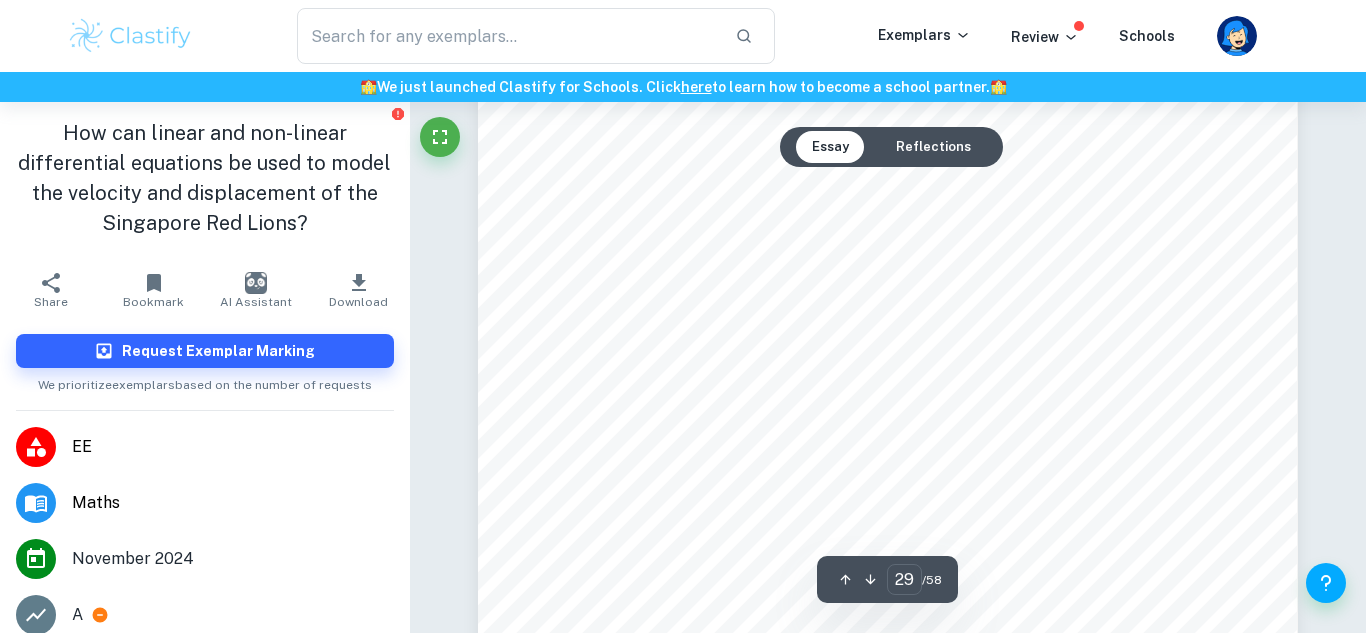 scroll, scrollTop: 33040, scrollLeft: 0, axis: vertical 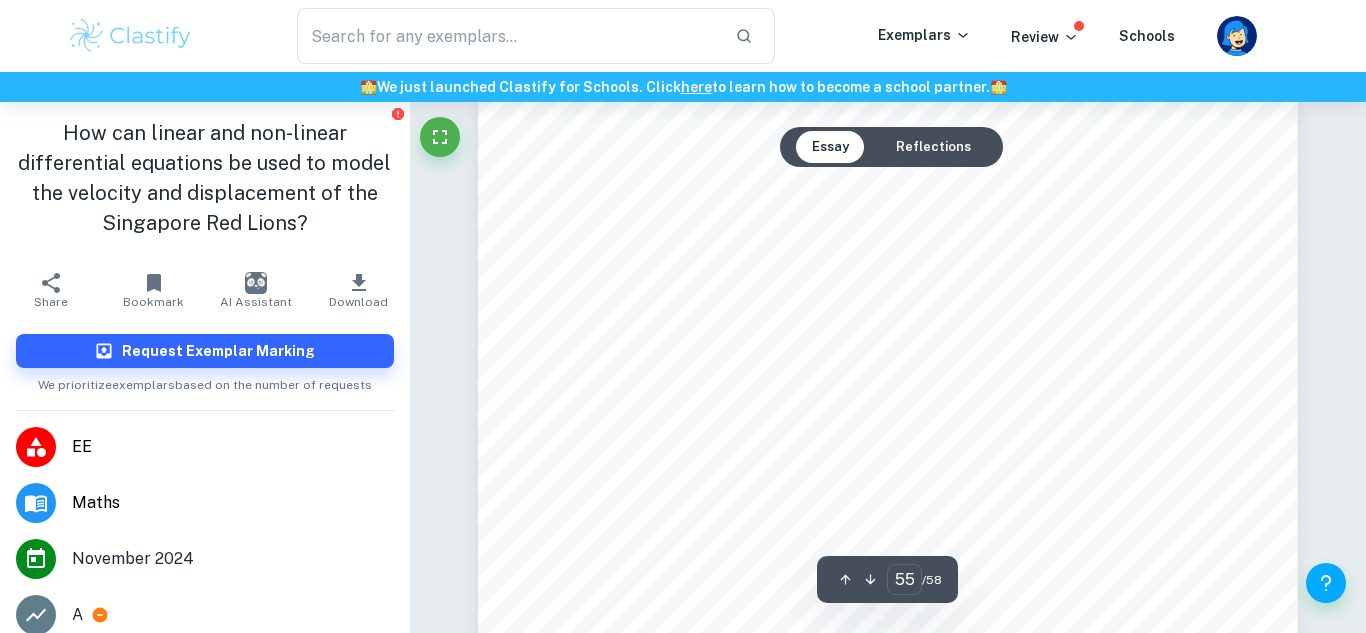 type on "54" 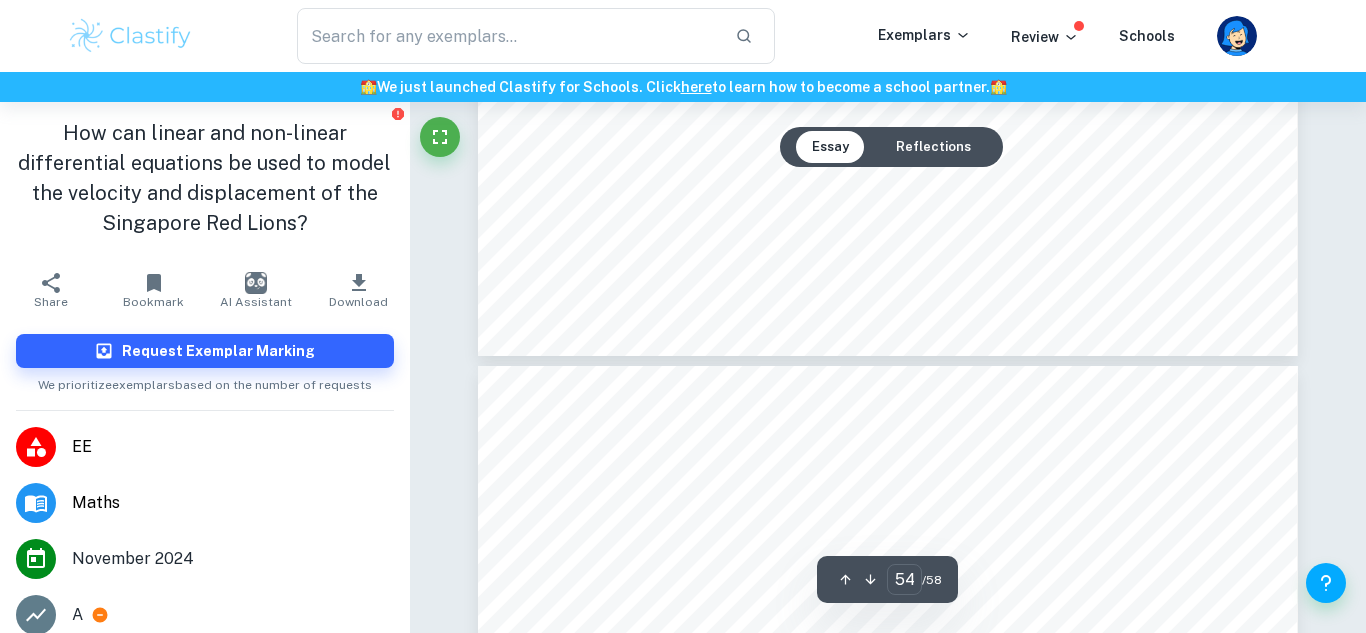 scroll, scrollTop: 62879, scrollLeft: 0, axis: vertical 